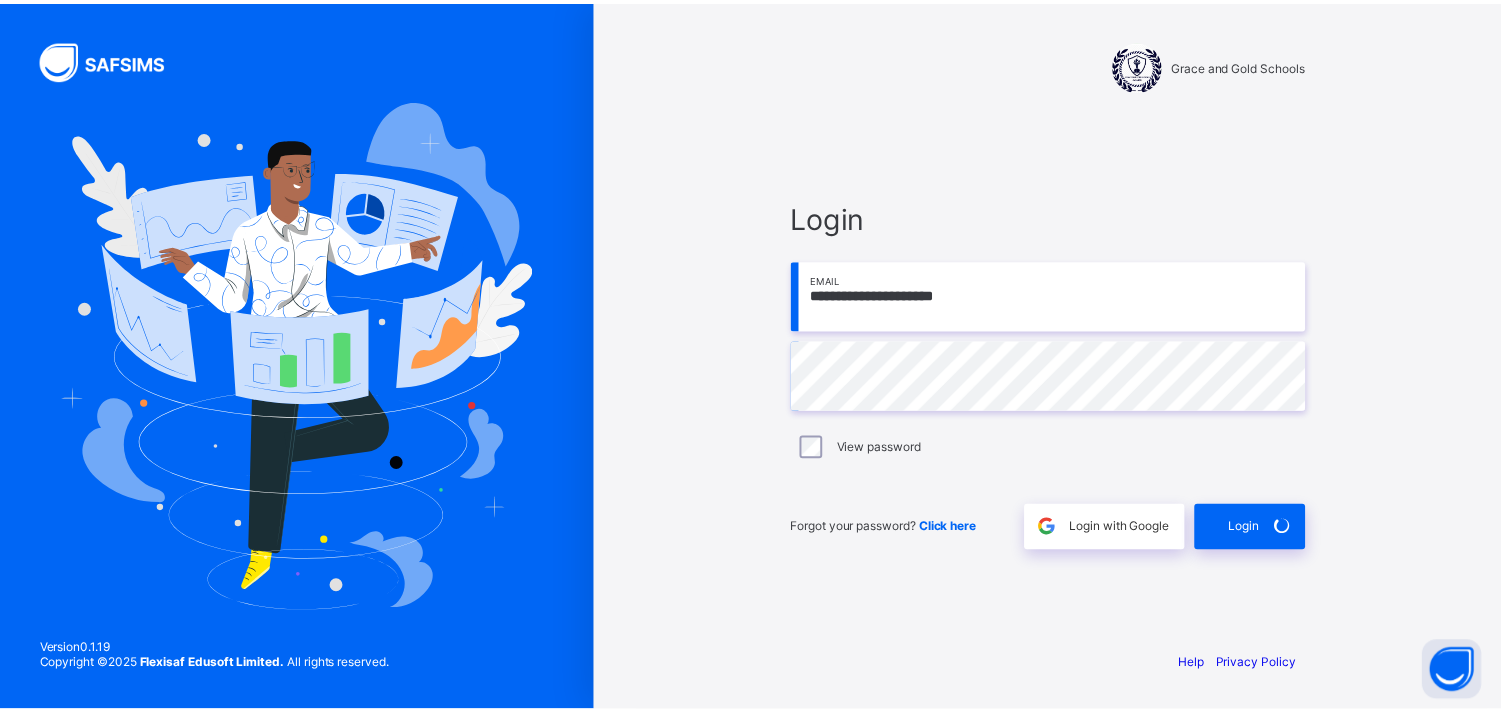 scroll, scrollTop: 0, scrollLeft: 0, axis: both 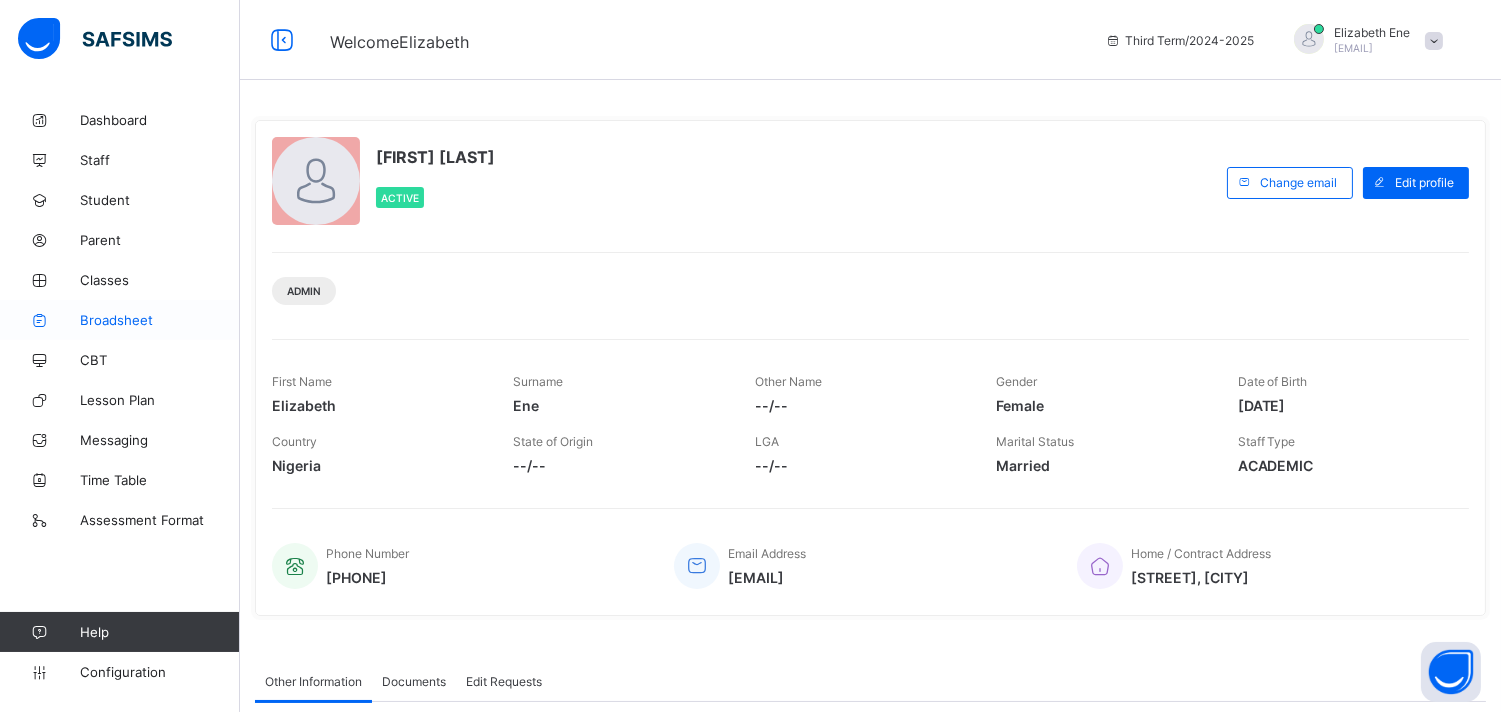 click on "Broadsheet" at bounding box center [160, 320] 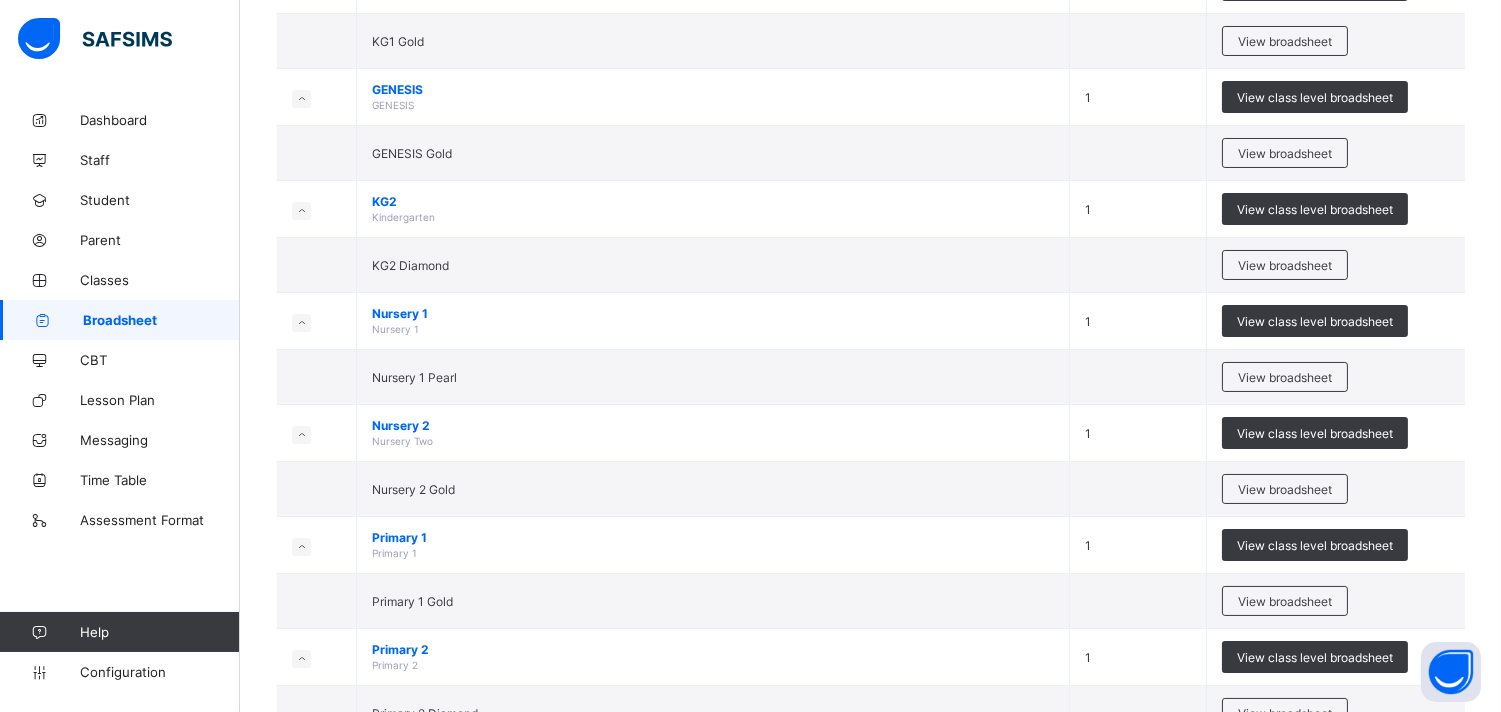 scroll, scrollTop: 304, scrollLeft: 0, axis: vertical 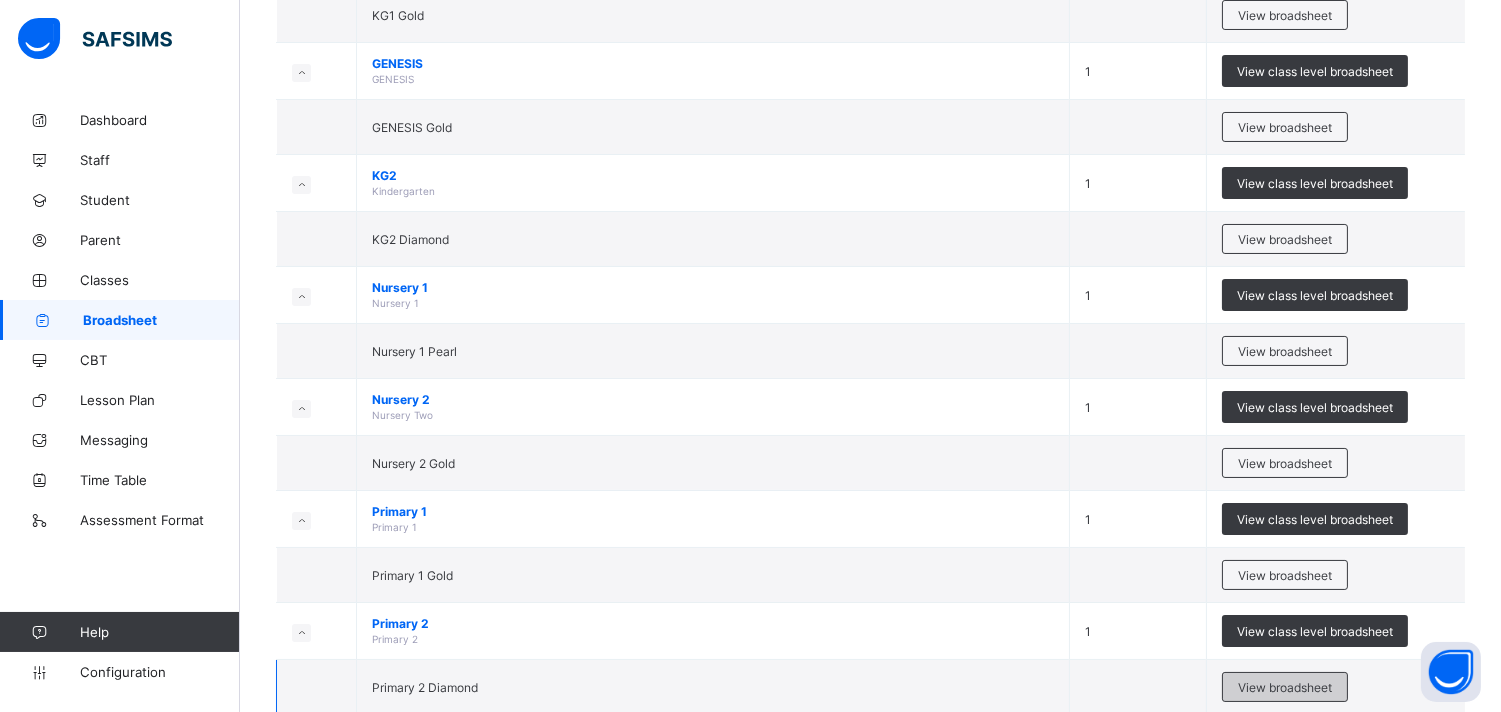click on "View broadsheet" at bounding box center [1285, 687] 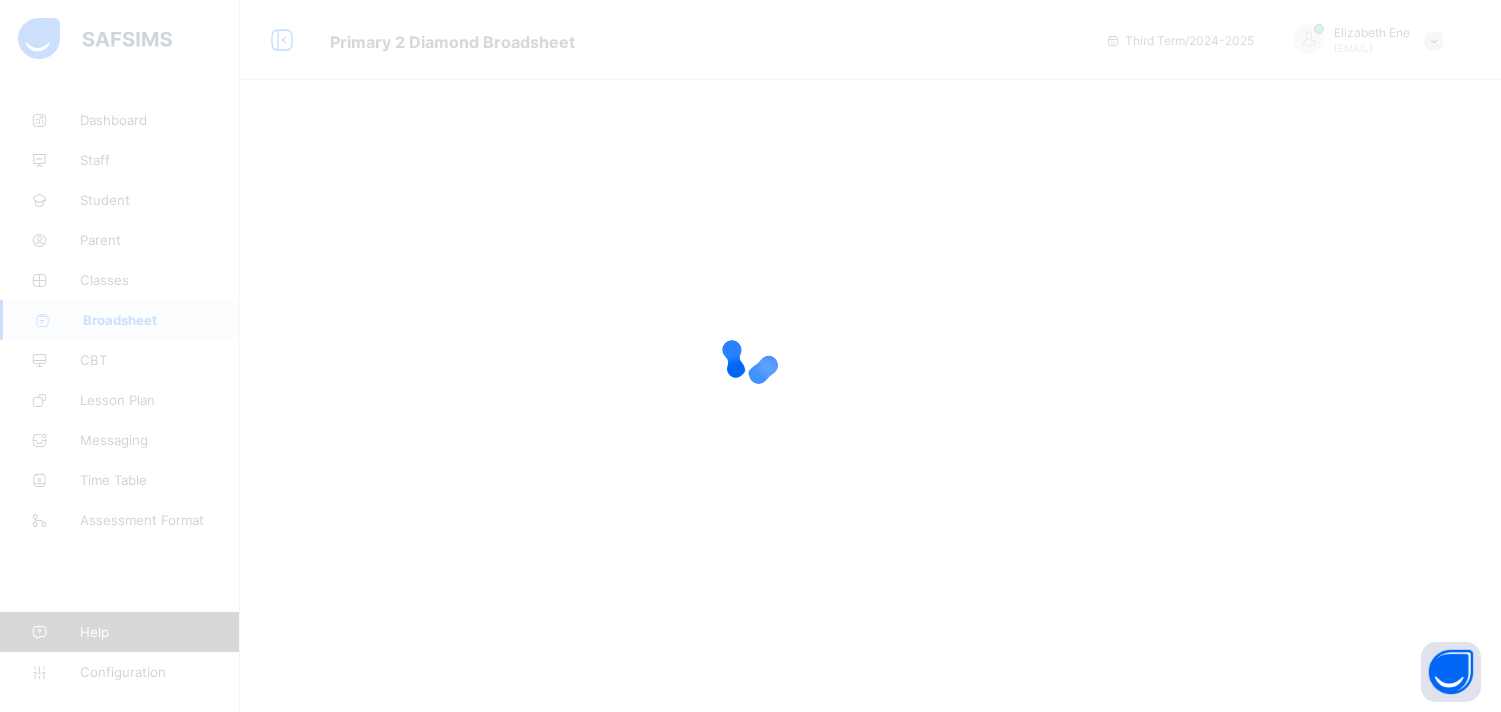 scroll, scrollTop: 0, scrollLeft: 0, axis: both 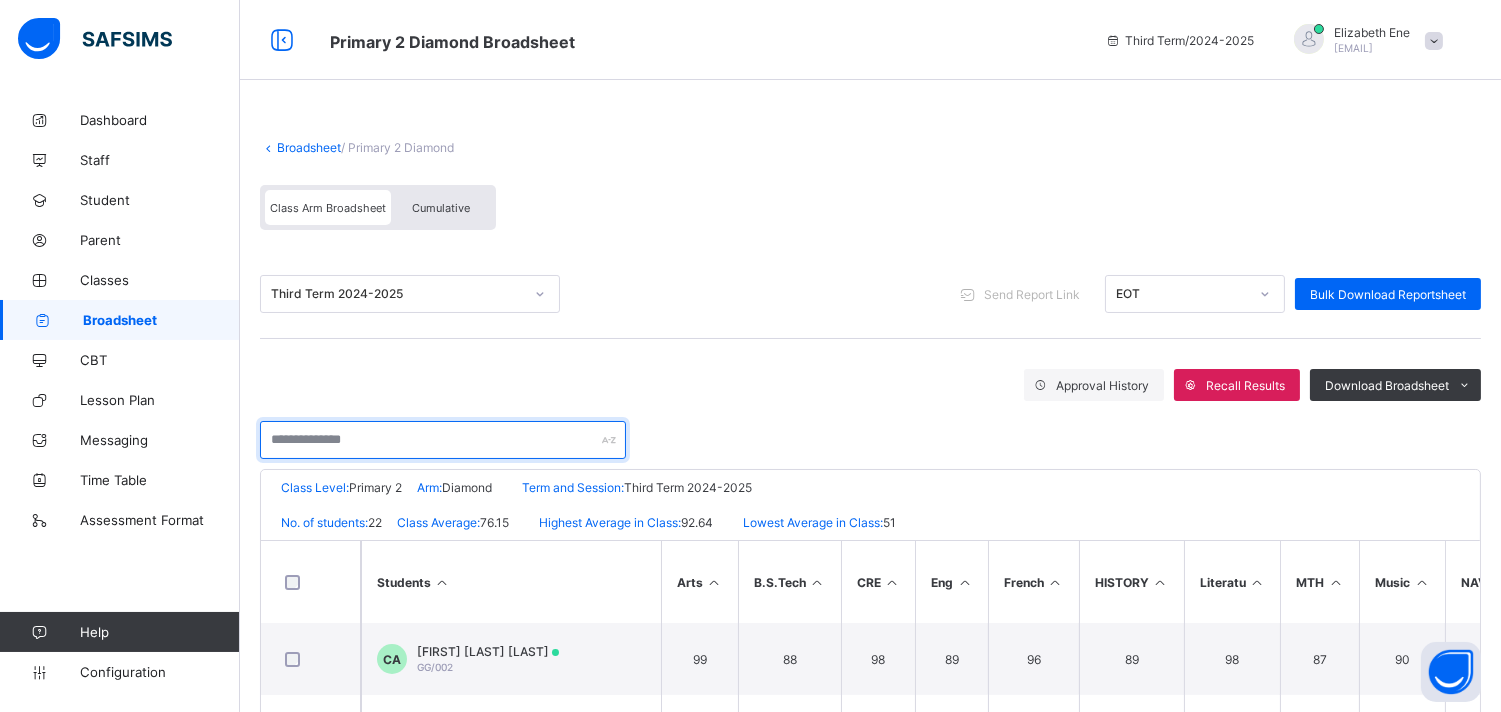 click at bounding box center (443, 440) 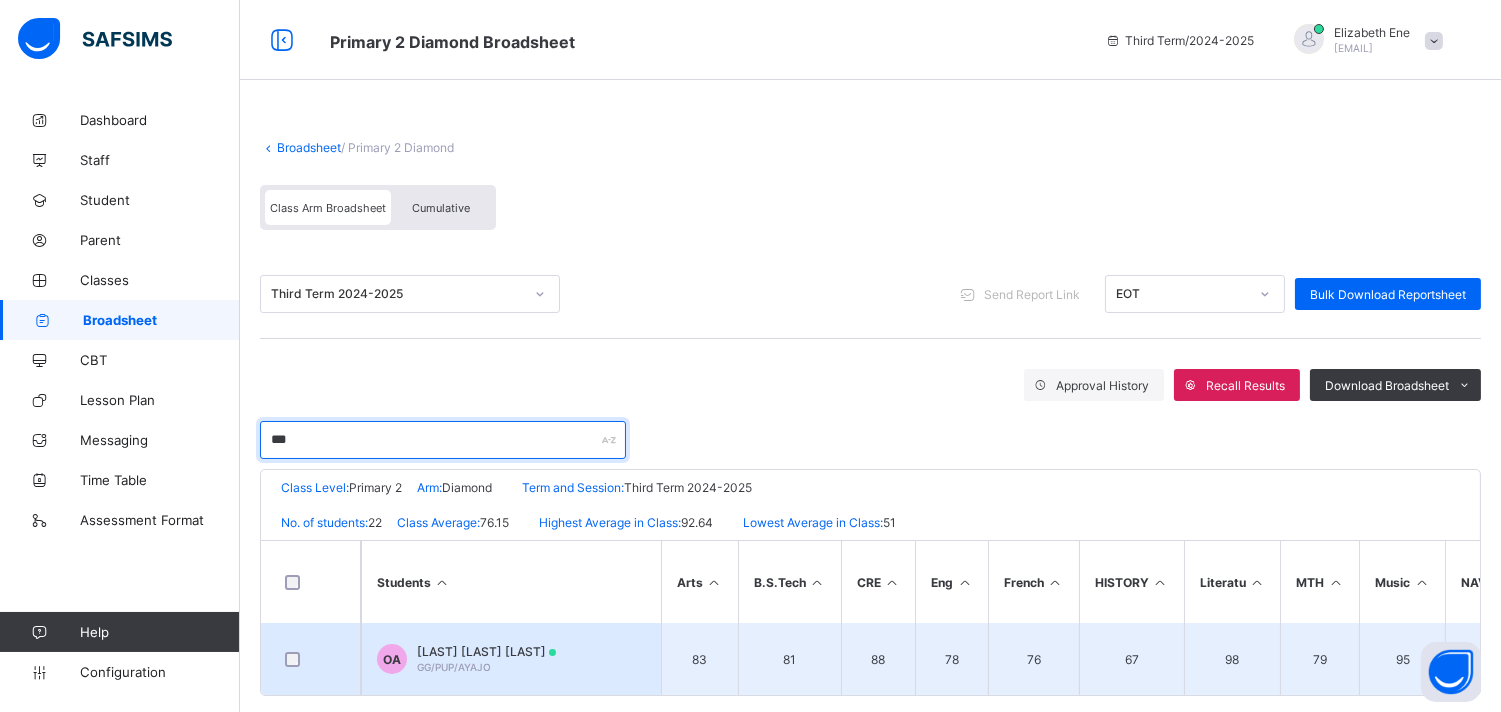 type on "***" 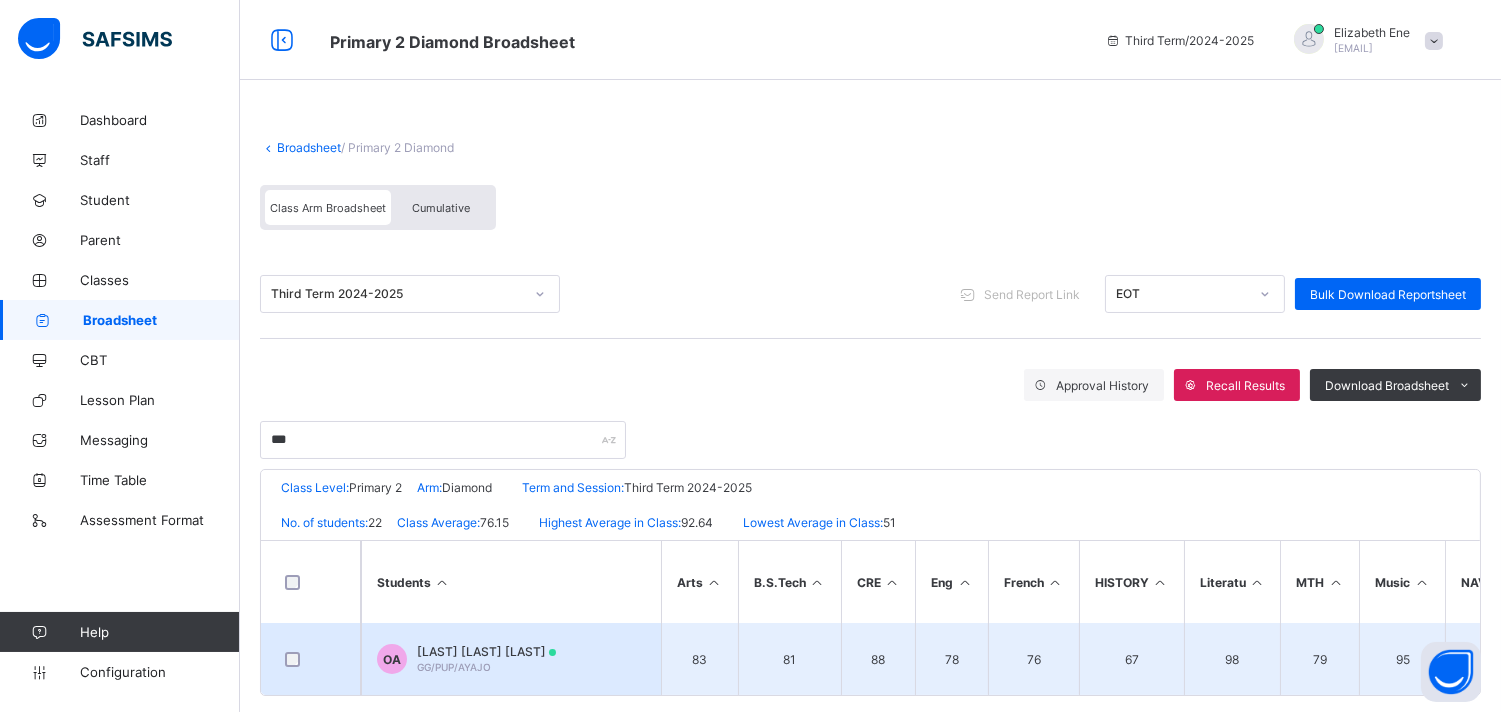 click on "OA ONI JOSHUA AYA   GG/PUP/AYAJO" at bounding box center (466, 659) 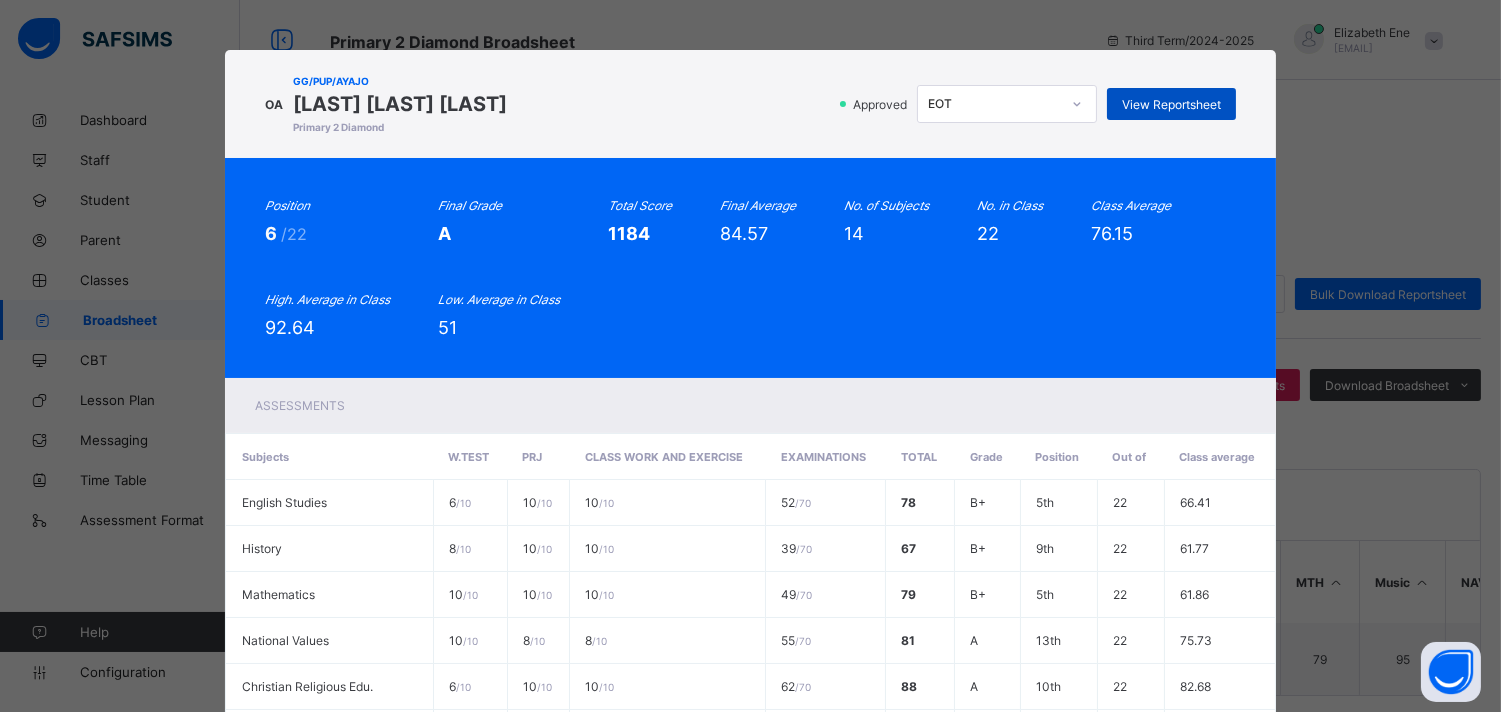 click on "View Reportsheet" at bounding box center (1171, 104) 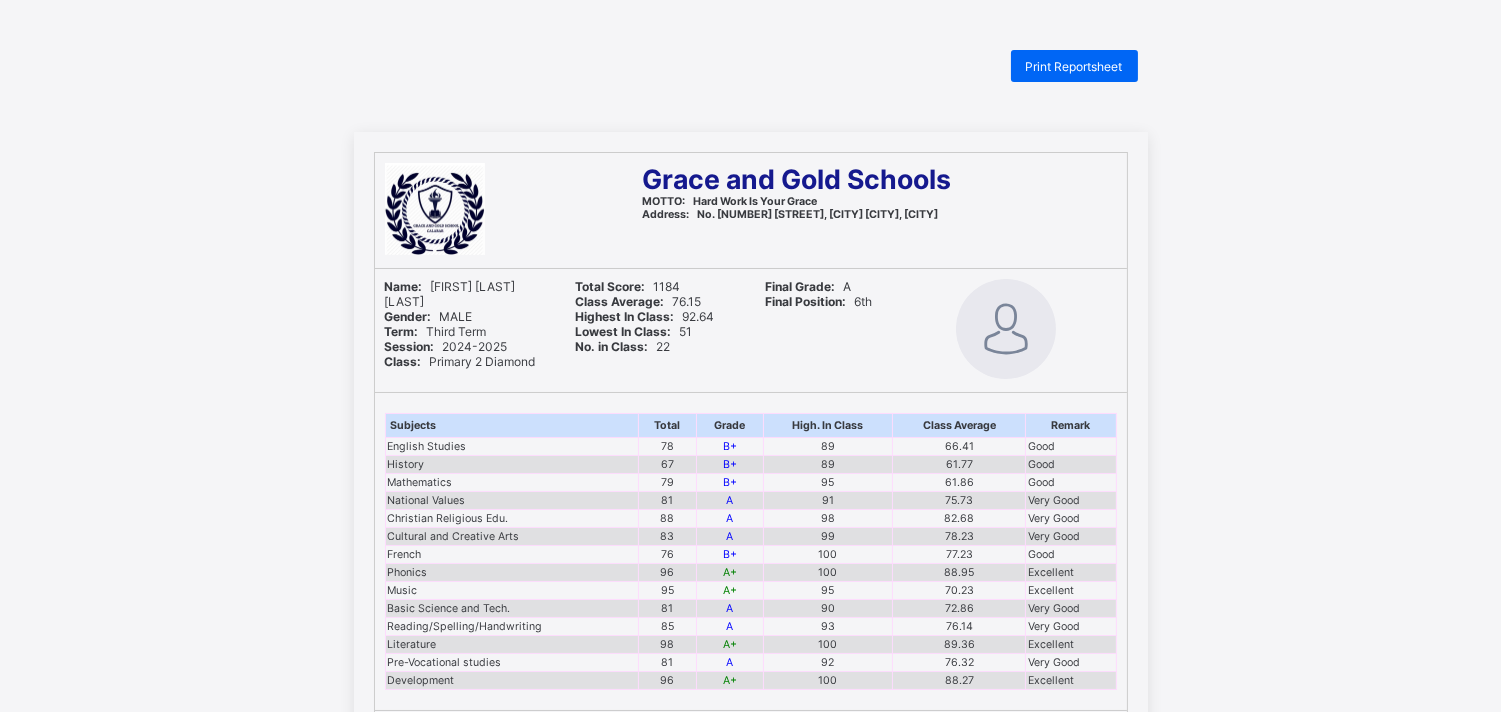 scroll, scrollTop: 0, scrollLeft: 0, axis: both 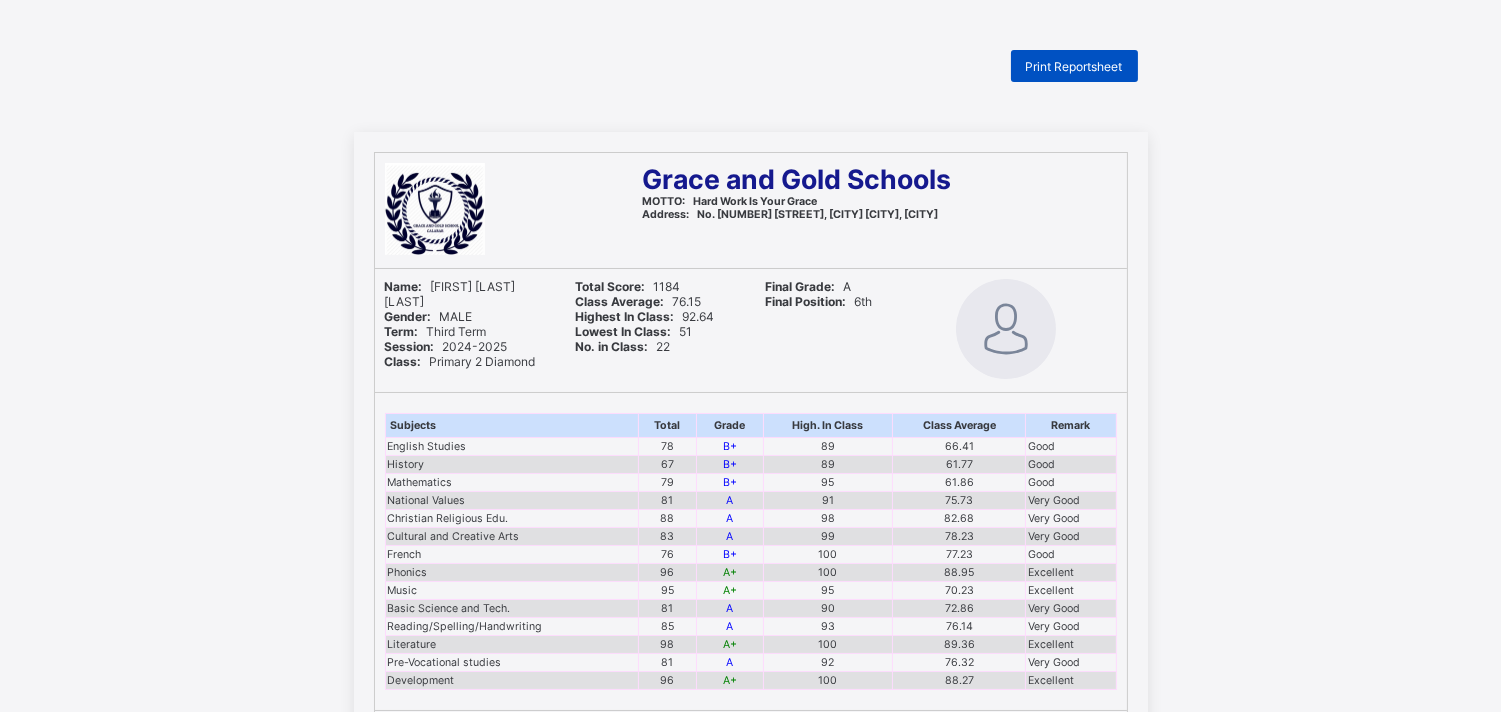 click on "Print Reportsheet" at bounding box center [1074, 66] 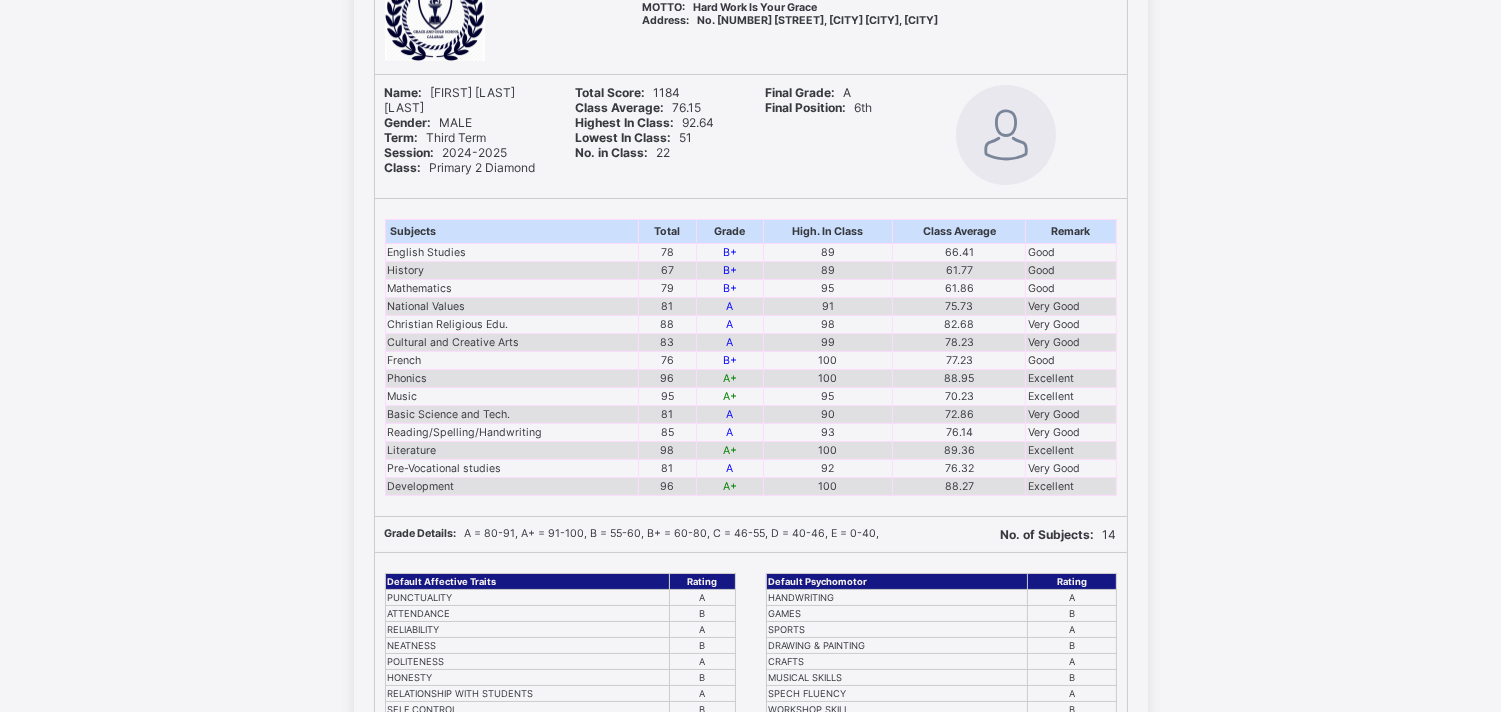 scroll, scrollTop: 0, scrollLeft: 0, axis: both 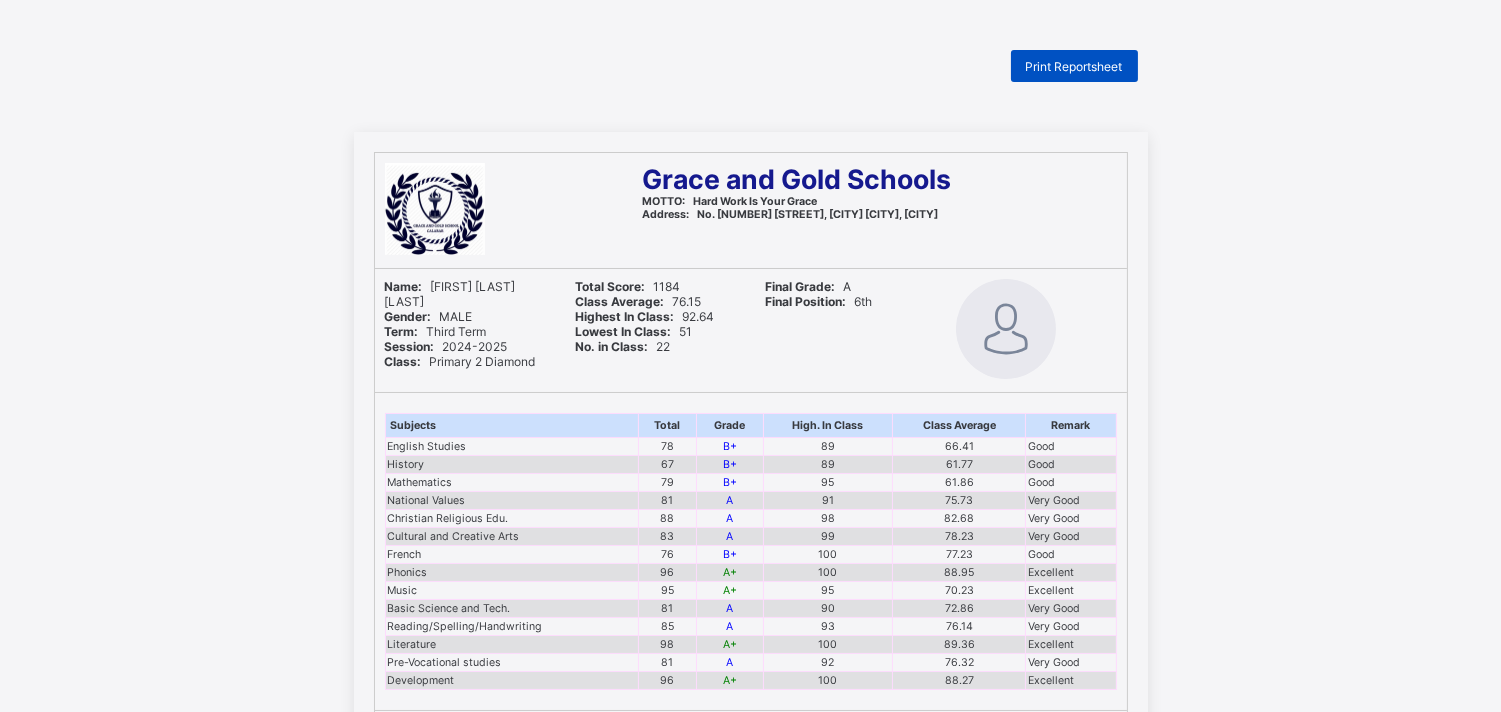 click on "Print Reportsheet" at bounding box center [1074, 66] 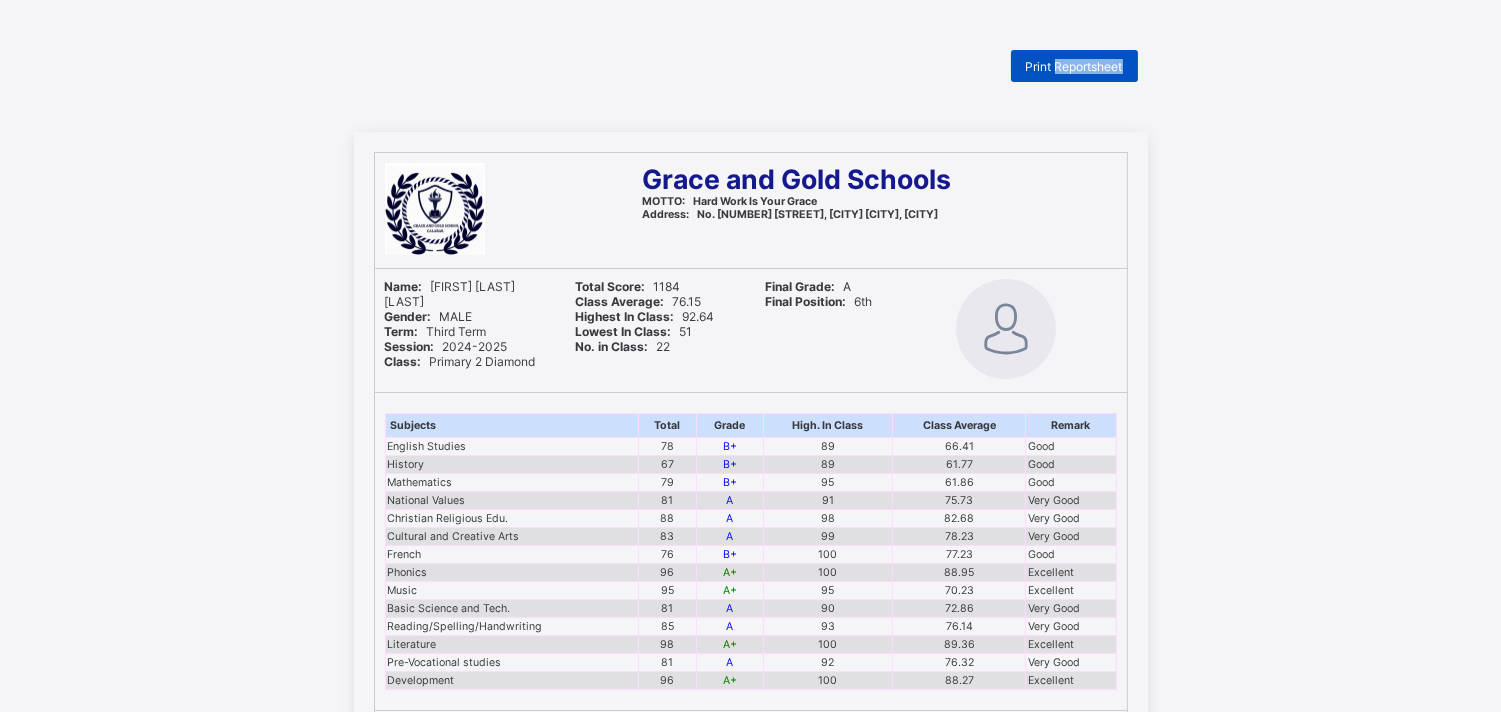 click on "Print Reportsheet" at bounding box center [1074, 66] 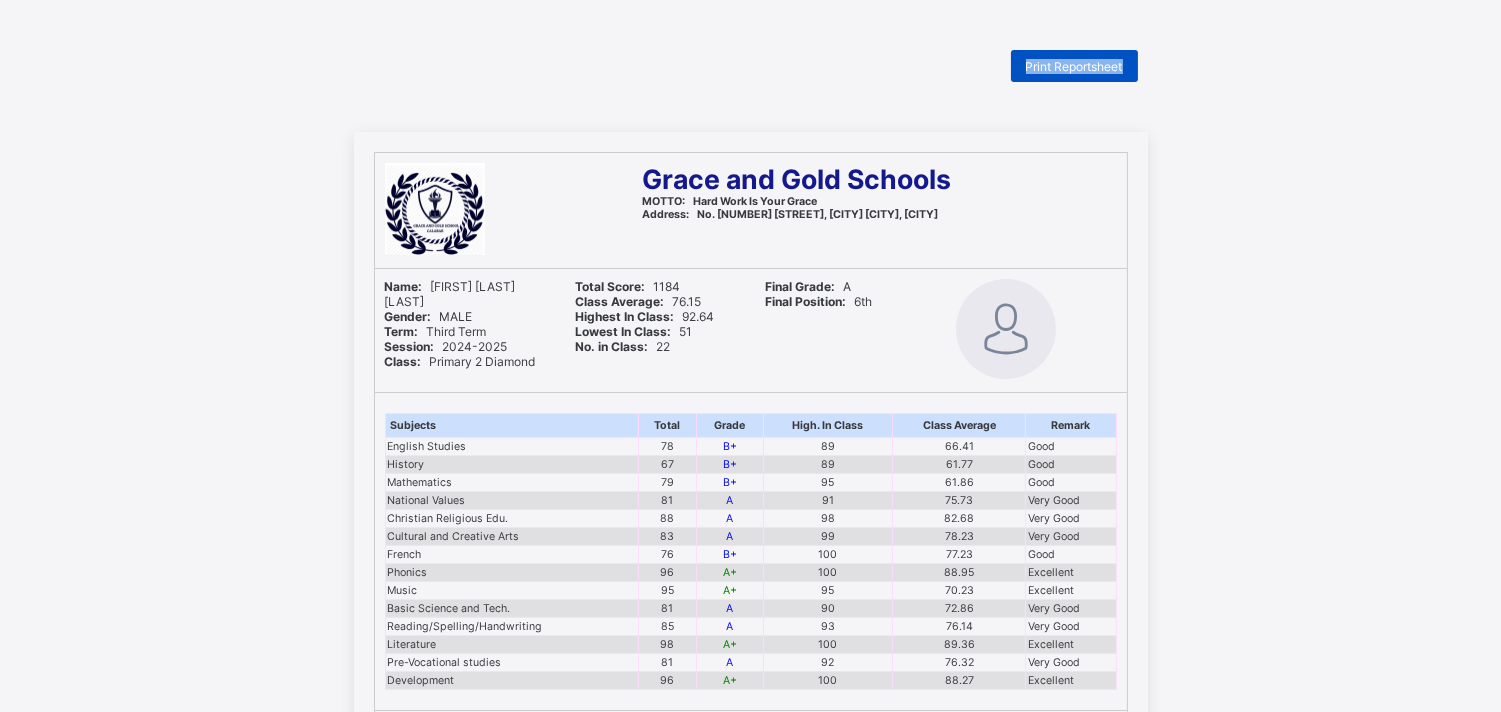 click on "Print Reportsheet" at bounding box center [1074, 66] 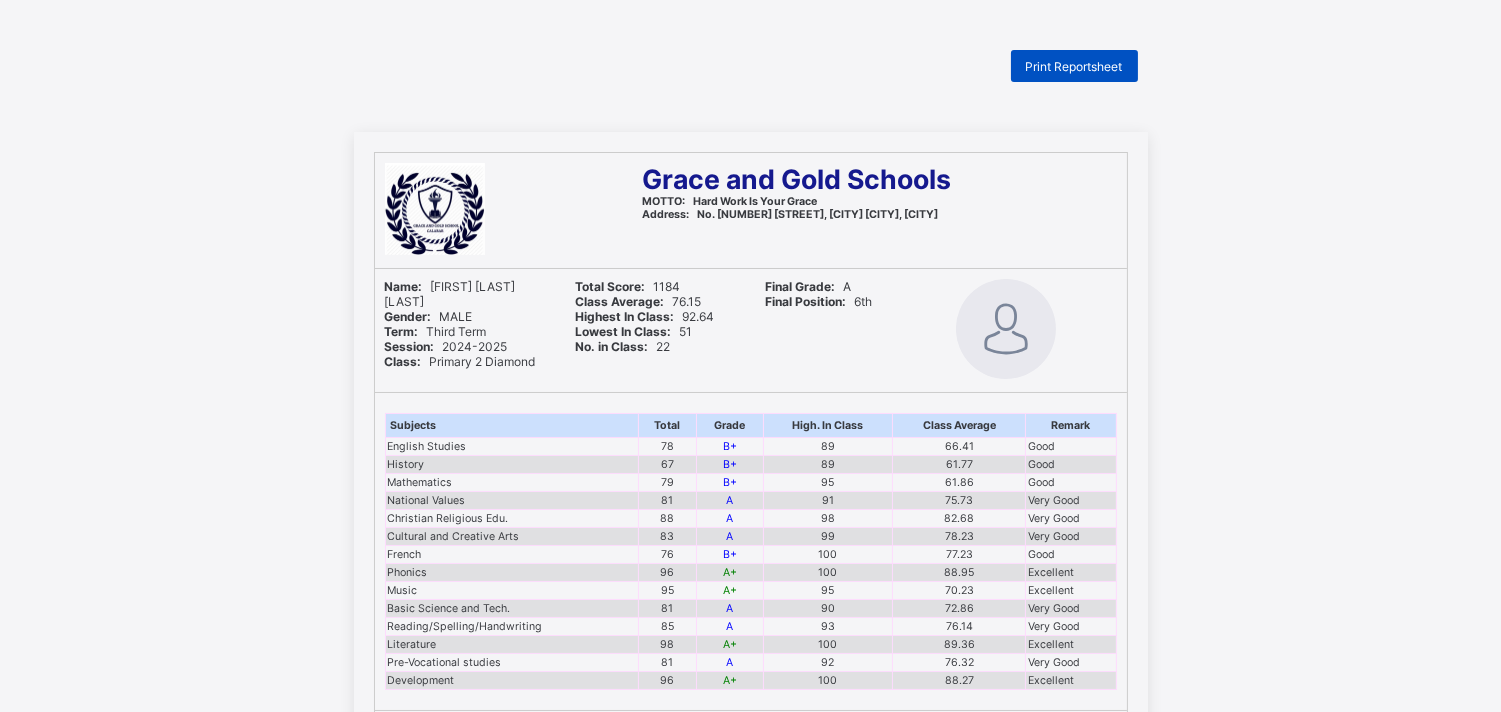 scroll, scrollTop: 0, scrollLeft: 0, axis: both 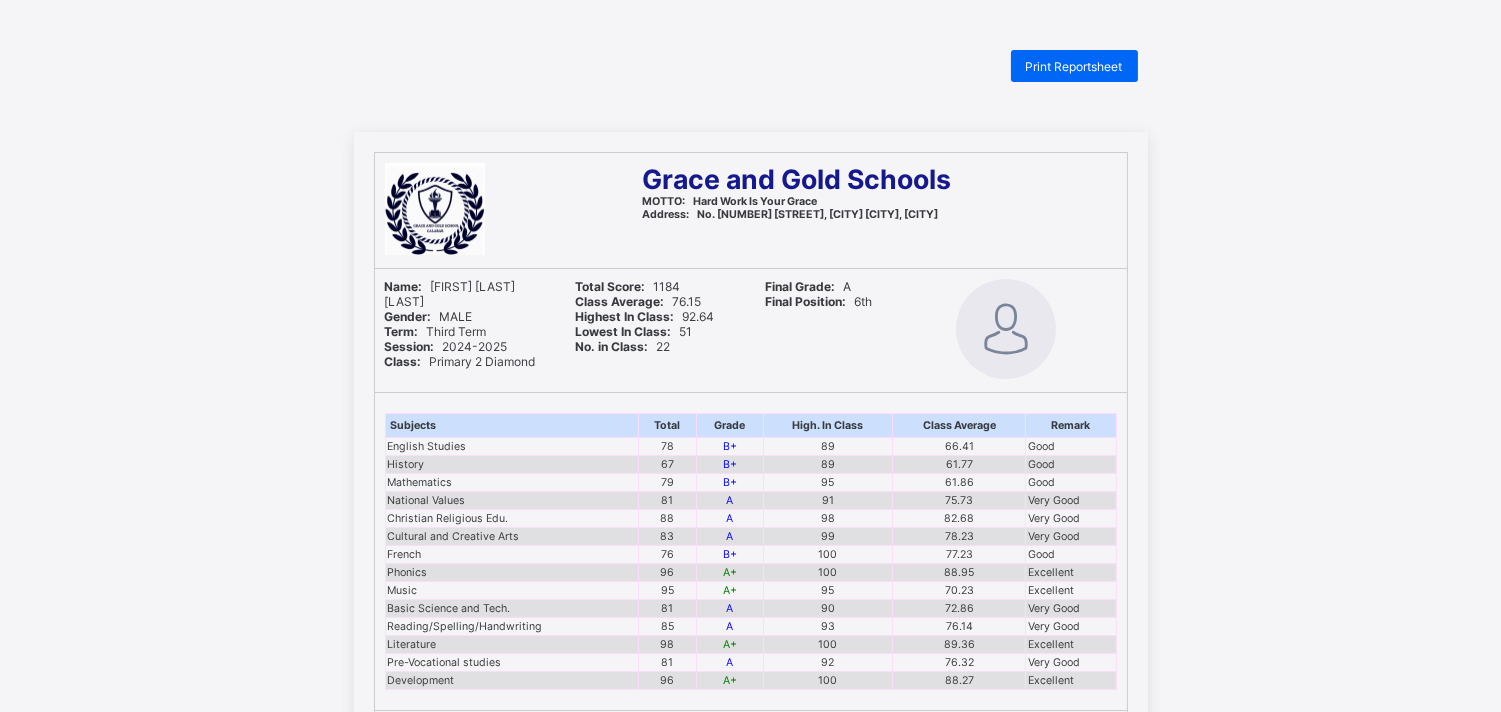 click on "Print Reportsheet Grace and Gold Schools MOTTO: Hard Work Is Your Grace Address: No. 3 Clement Ebri Drive, State Housing Esate, Calabar Name: ONI JOSHUA AYA Gender: MALE Term: Third Term Session: 2024-2025 Class: Primary 2 Diamond Total Score: 1184 Class Average: 76.15 Highest In Class: 92.64 Lowest In Class: 51 No. in Class: 22 Final Grade: A Final Position: 6th Subjects Total Grade High. In Class Class Average Remark English Studies 78 B+ 89 66.41 Good History 67 B+ 89 61.77 Good Mathematics 79 B+ 95 61.86 Good National Values 81 A 91 75.73 Very Good Christian Religious Edu. 88 A 98 82.68 Very Good Cultural and Creative Arts 83 A 99 78.23 Very Good French 76 B+ 100 77.23 Good Phonics 96 A+ 100 88.95 Excellent Music 95 A+ 95 70.23 Excellent Basic Science and Tech. 81 A 90 72.86 Very Good Reading/Spelling/Handwriting 85 A 93 76.14 Very Good Literature 98 A+ 100 89.36 Excellent Pre-Vocational studies  81 A 92 76.32 Very Good Development 96 A+ 100 88.27 Excellent Grade Details: No. of Subjects: 14 Rating A B A" at bounding box center [750, 646] 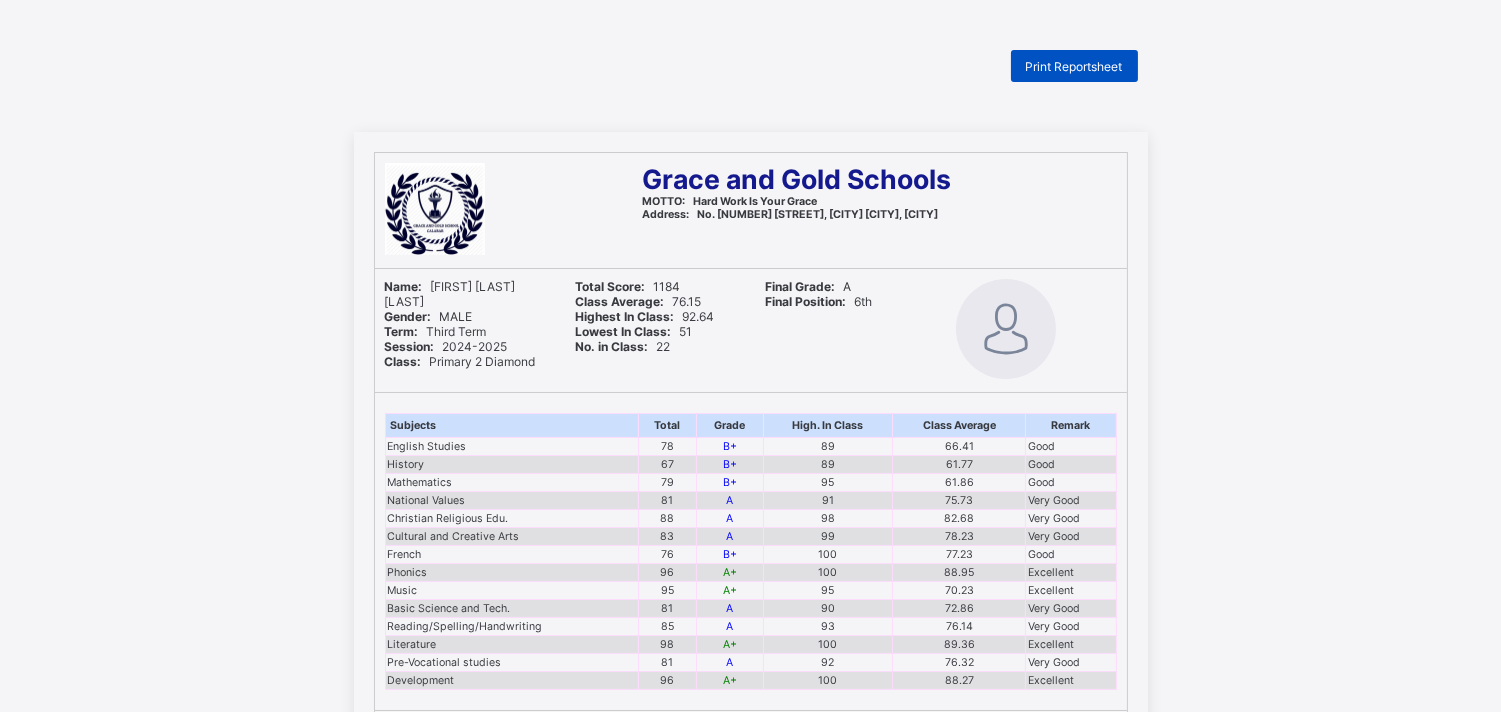 click on "Print Reportsheet" at bounding box center (1074, 66) 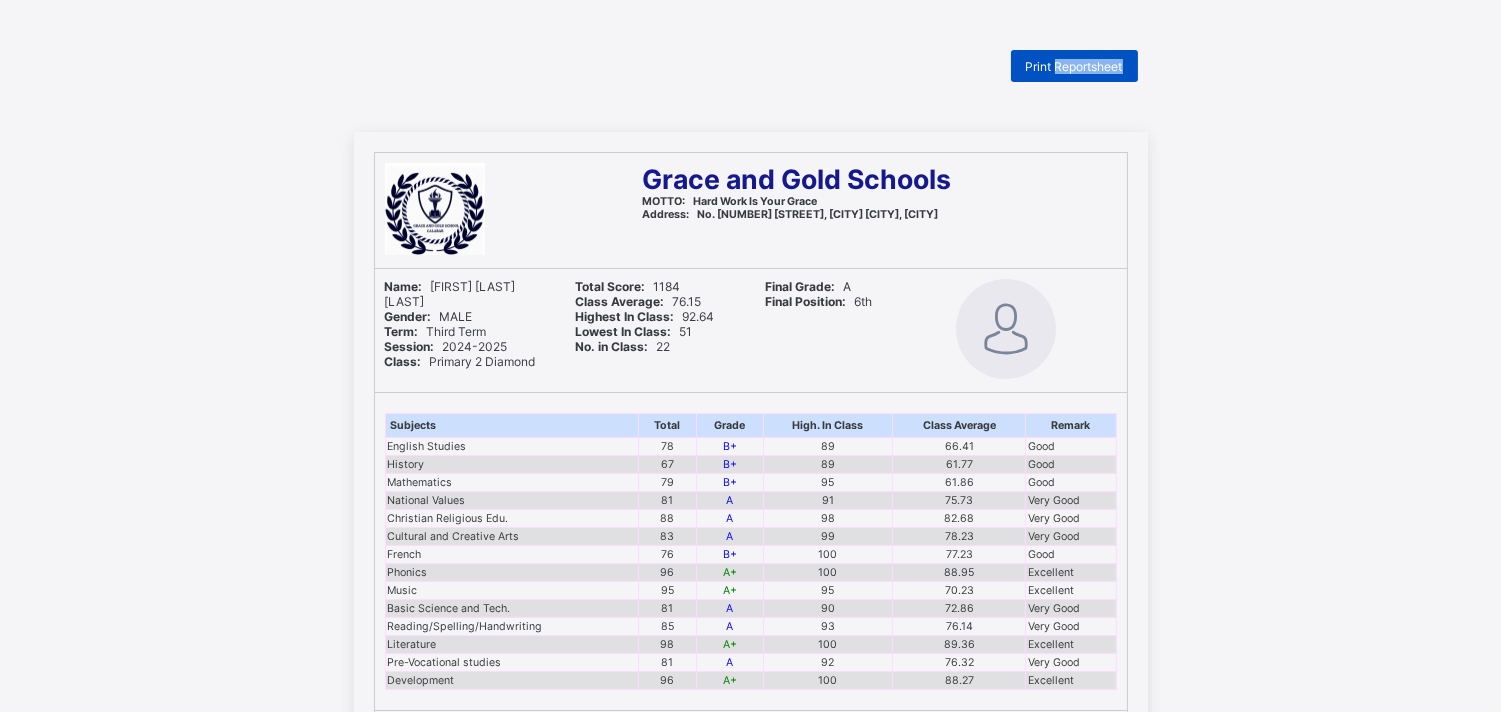 click on "Print Reportsheet" at bounding box center [1074, 66] 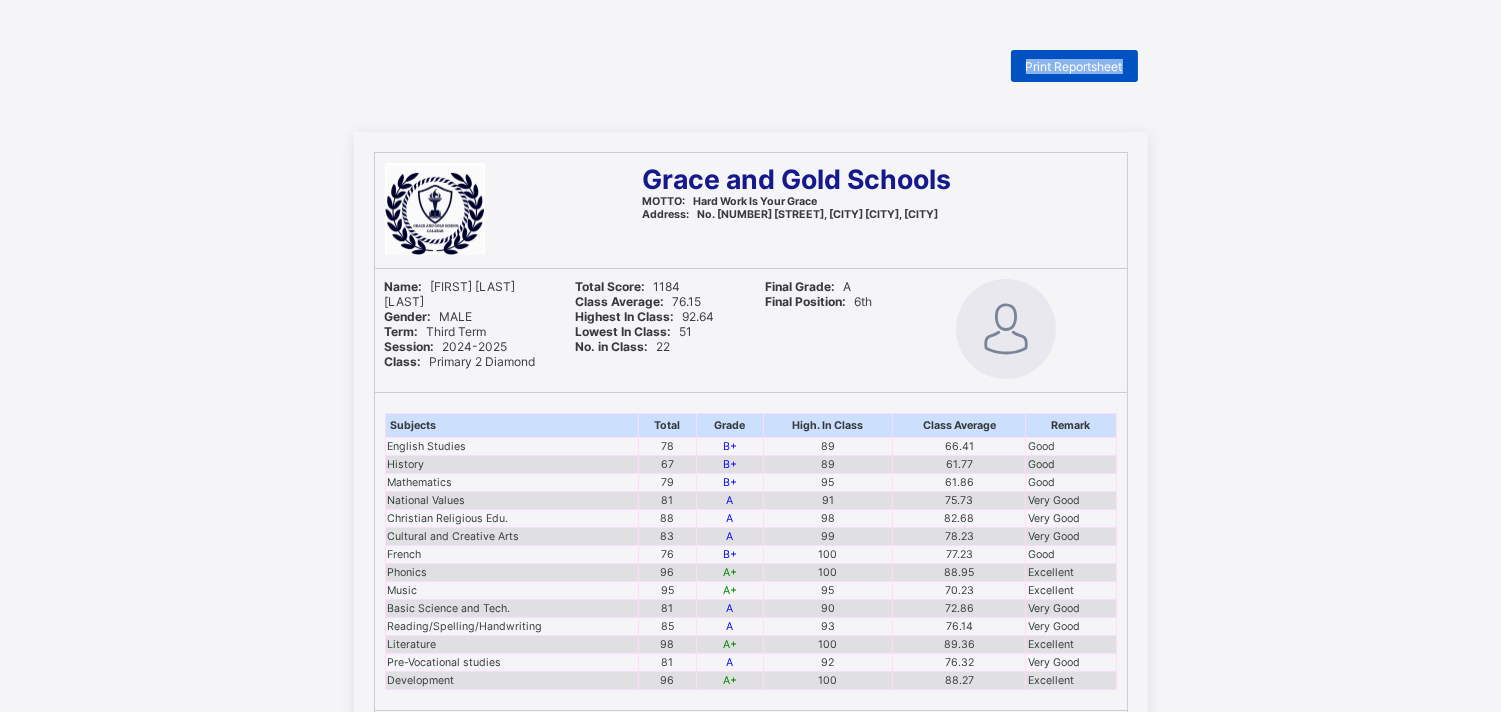 click on "Print Reportsheet" at bounding box center (1074, 66) 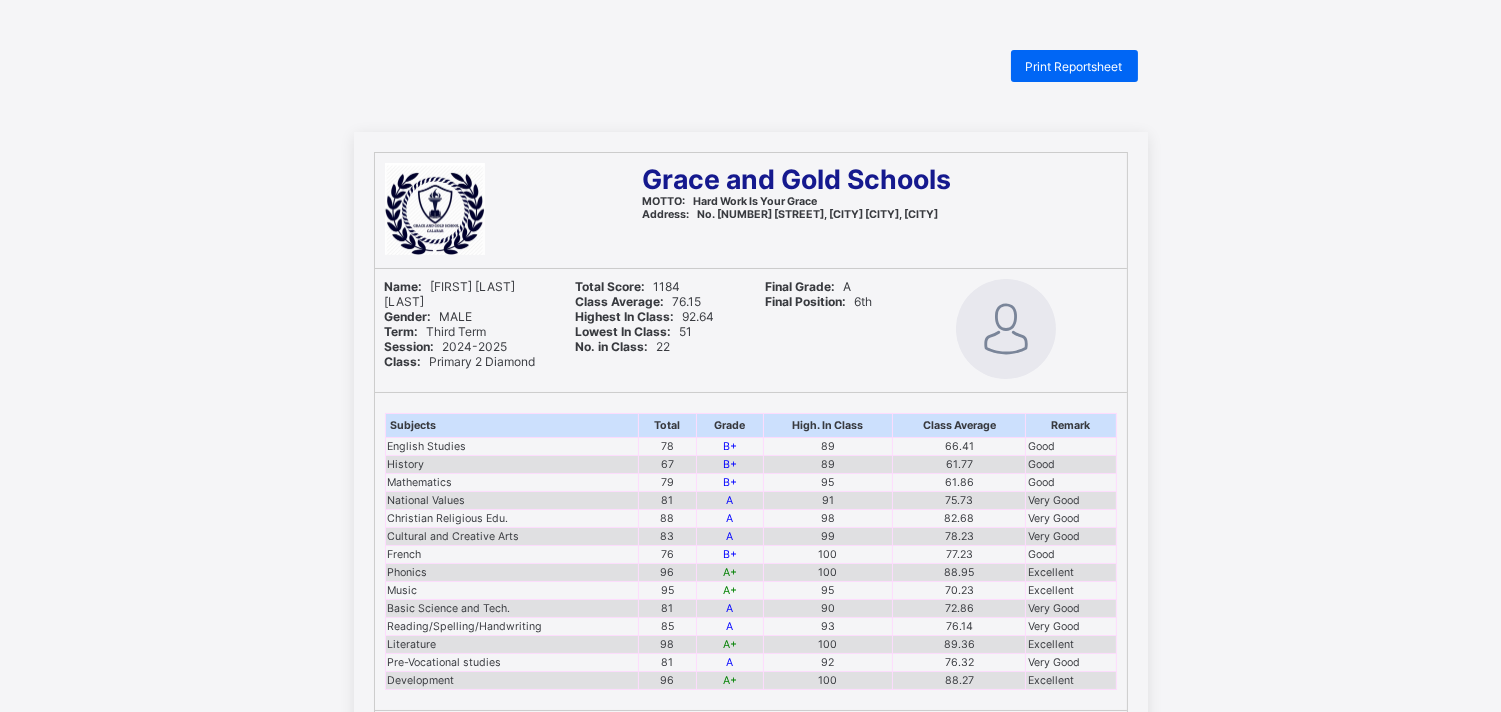 click on "Print Reportsheet Grace and Gold Schools MOTTO: Hard Work Is Your Grace Address: No. 3 Clement Ebri Drive, State Housing Esate, Calabar Name: ONI JOSHUA AYA Gender: MALE Term: Third Term Session: 2024-2025 Class: Primary 2 Diamond Total Score: 1184 Class Average: 76.15 Highest In Class: 92.64 Lowest In Class: 51 No. in Class: 22 Final Grade: A Final Position: 6th Subjects Total Grade High. In Class Class Average Remark English Studies 78 B+ 89 66.41 Good History 67 B+ 89 61.77 Good Mathematics 79 B+ 95 61.86 Good National Values 81 A 91 75.73 Very Good Christian Religious Edu. 88 A 98 82.68 Very Good Cultural and Creative Arts 83 A 99 78.23 Very Good French 76 B+ 100 77.23 Good Phonics 96 A+ 100 88.95 Excellent Music 95 A+ 95 70.23 Excellent Basic Science and Tech. 81 A 90 72.86 Very Good Reading/Spelling/Handwriting 85 A 93 76.14 Very Good Literature 98 A+ 100 89.36 Excellent Pre-Vocational studies  81 A 92 76.32 Very Good Development 96 A+ 100 88.27 Excellent Grade Details: No. of Subjects: 14 Rating A B A" at bounding box center [750, 646] 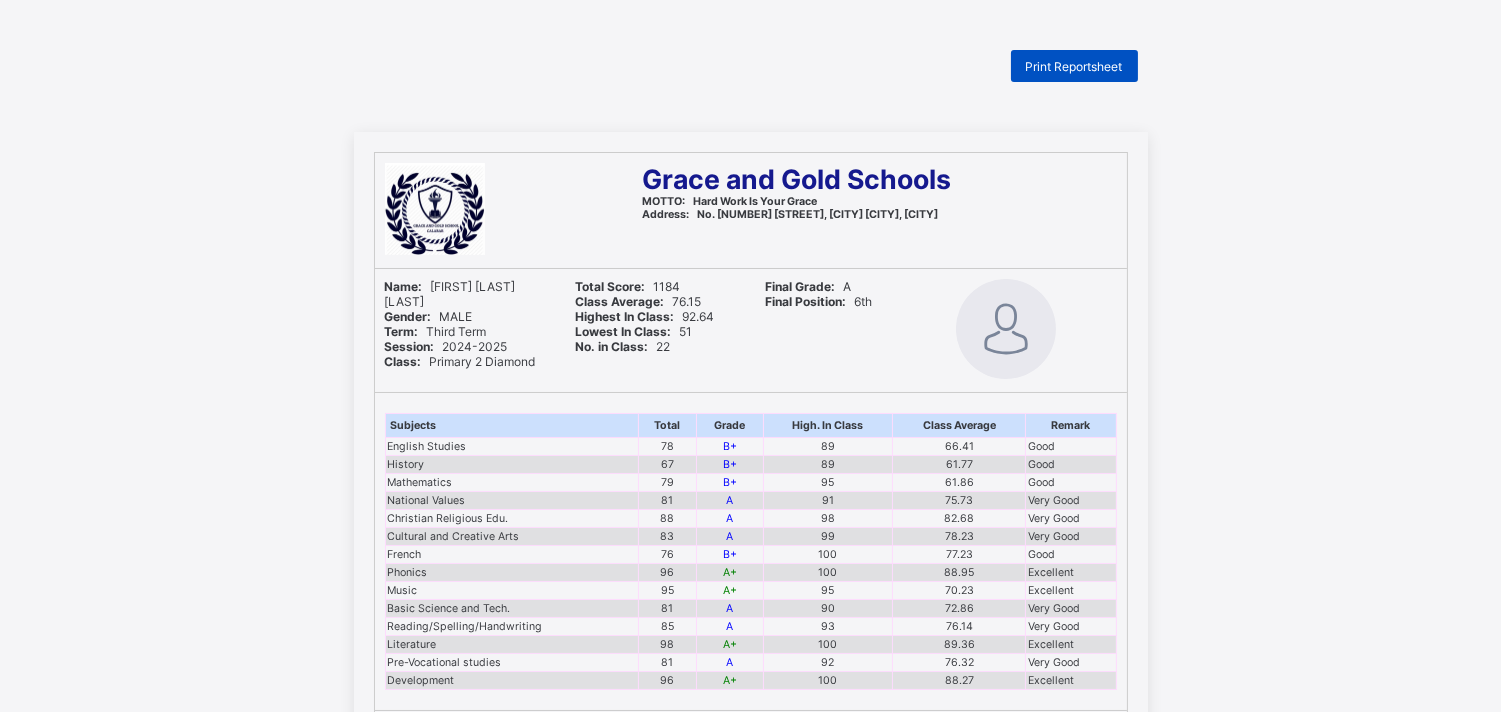 click on "Print Reportsheet" at bounding box center (1074, 66) 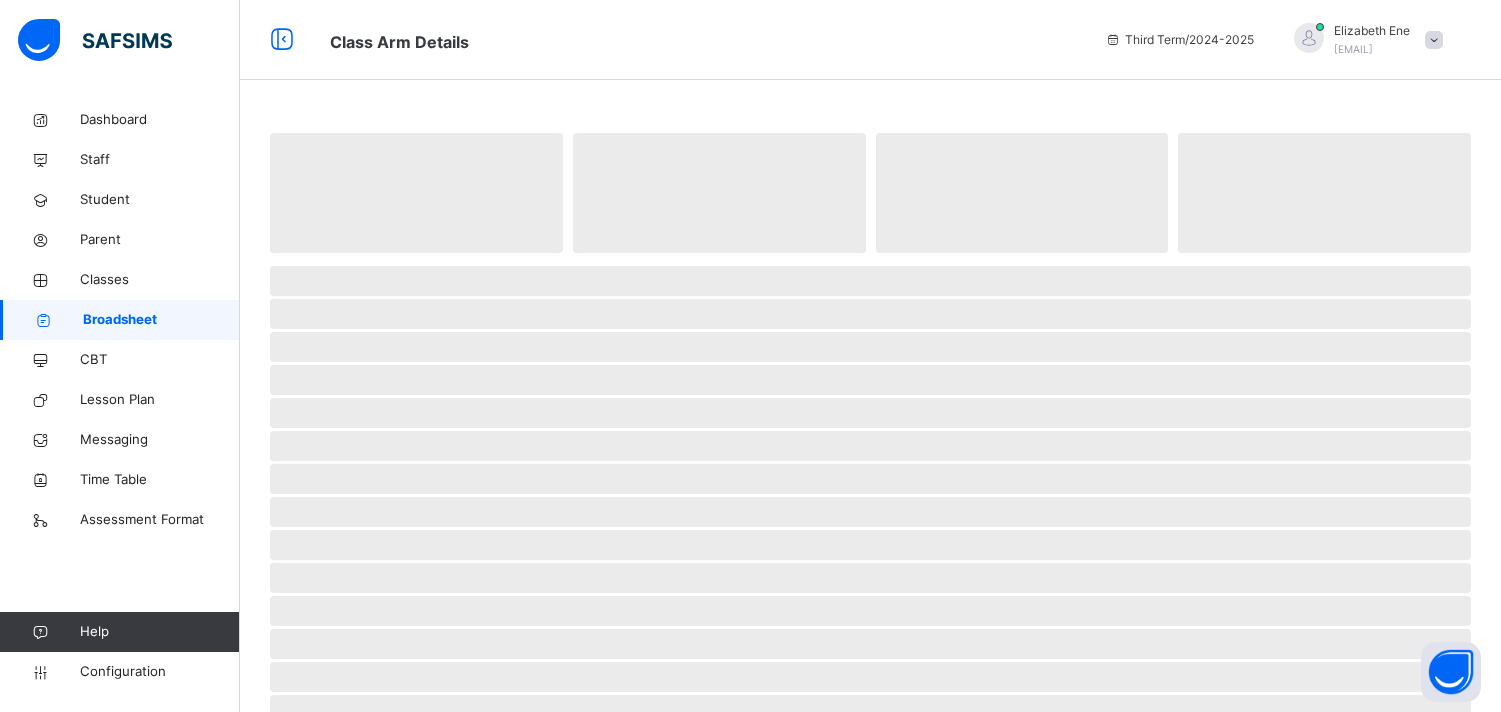 scroll, scrollTop: 0, scrollLeft: 0, axis: both 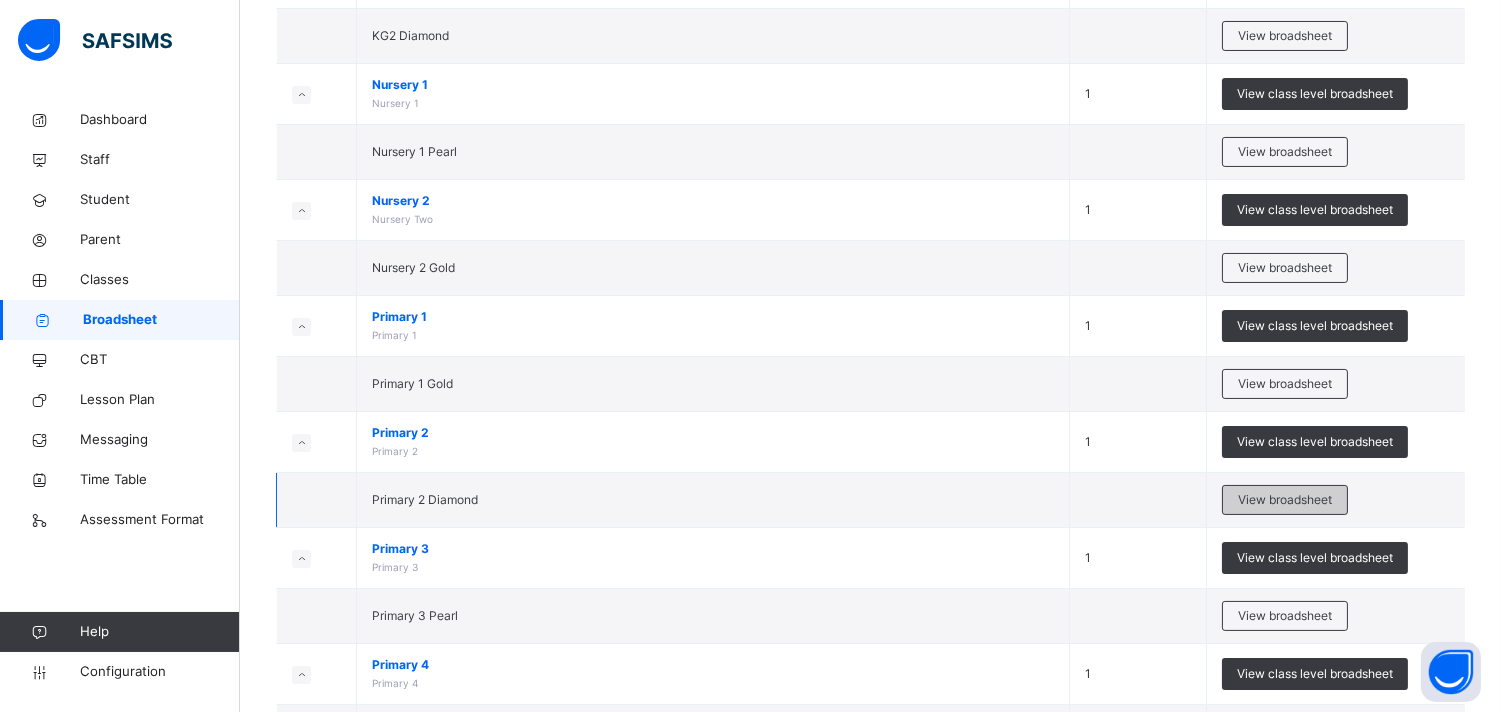 click on "View broadsheet" at bounding box center (1285, 500) 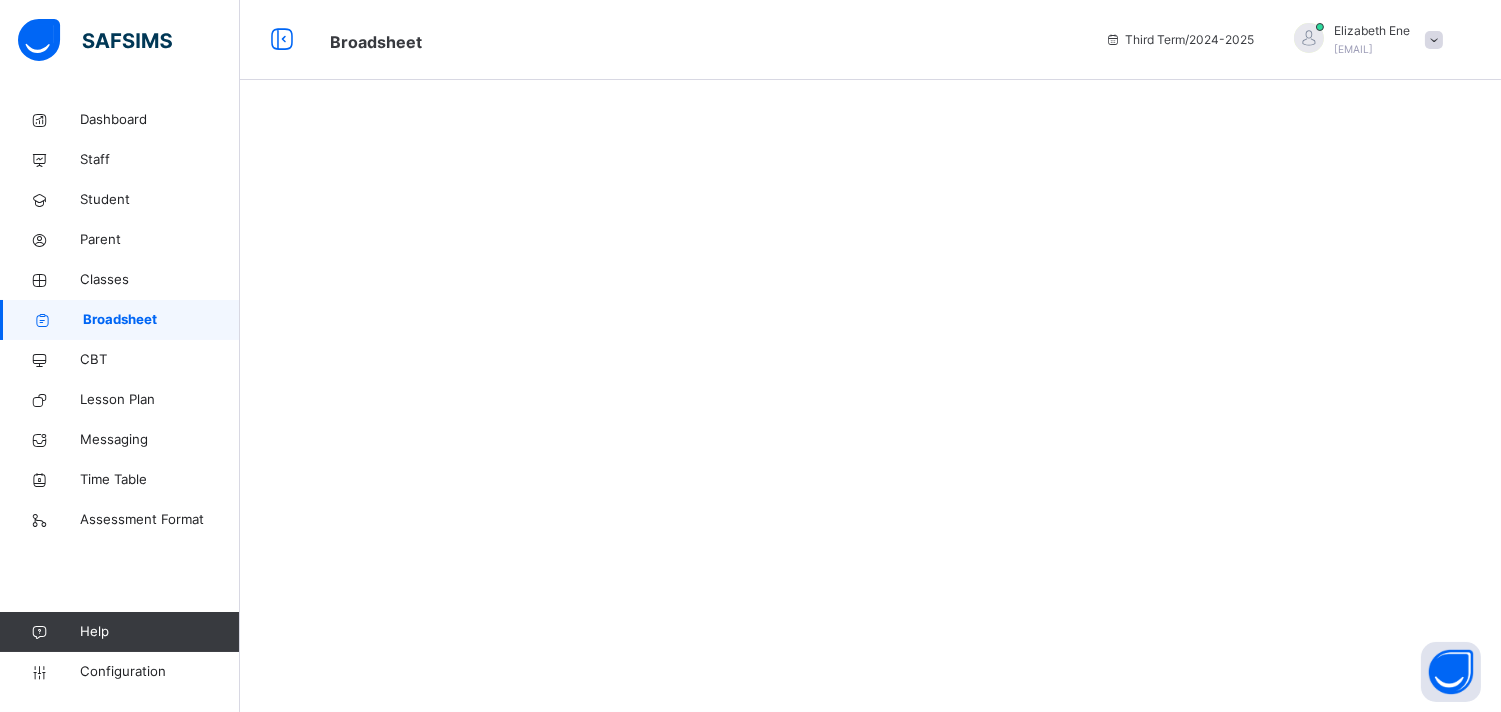 scroll, scrollTop: 0, scrollLeft: 0, axis: both 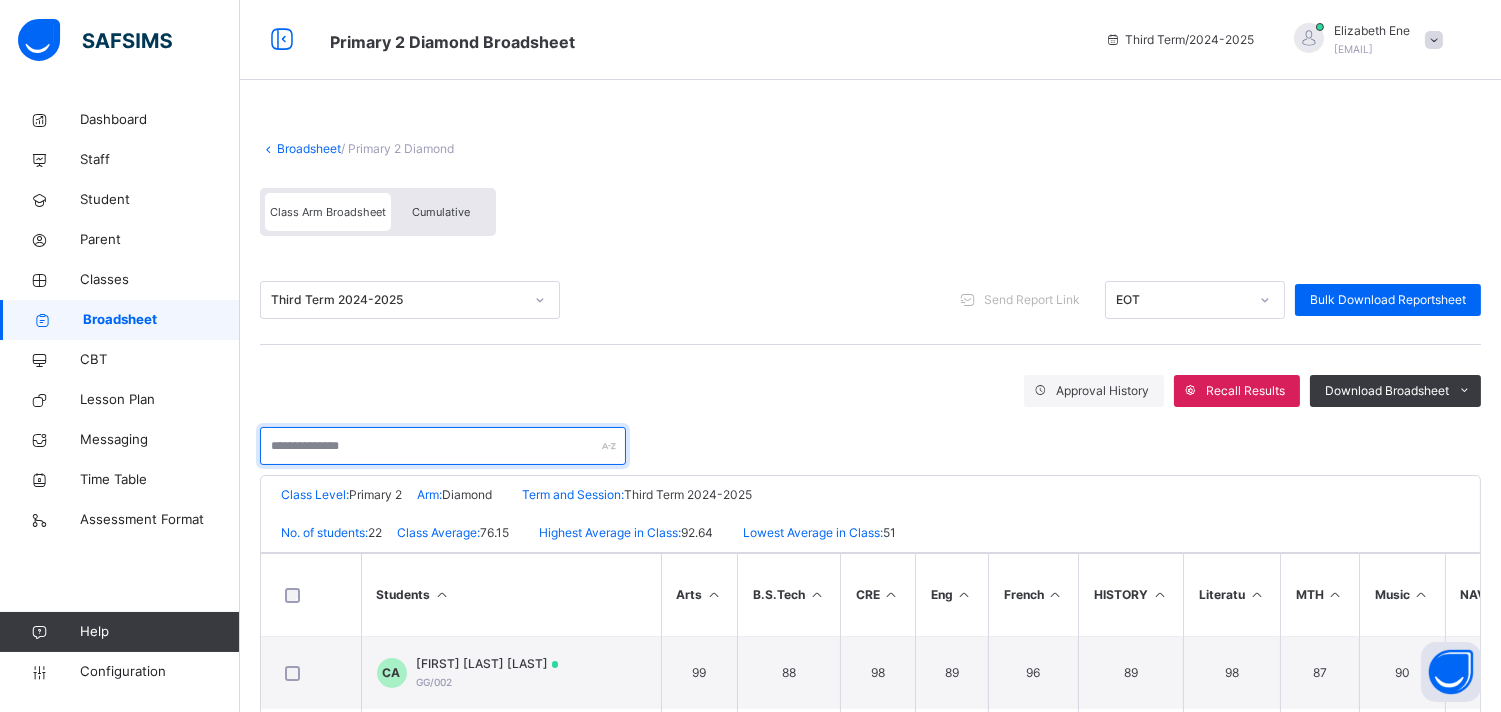 click at bounding box center [443, 446] 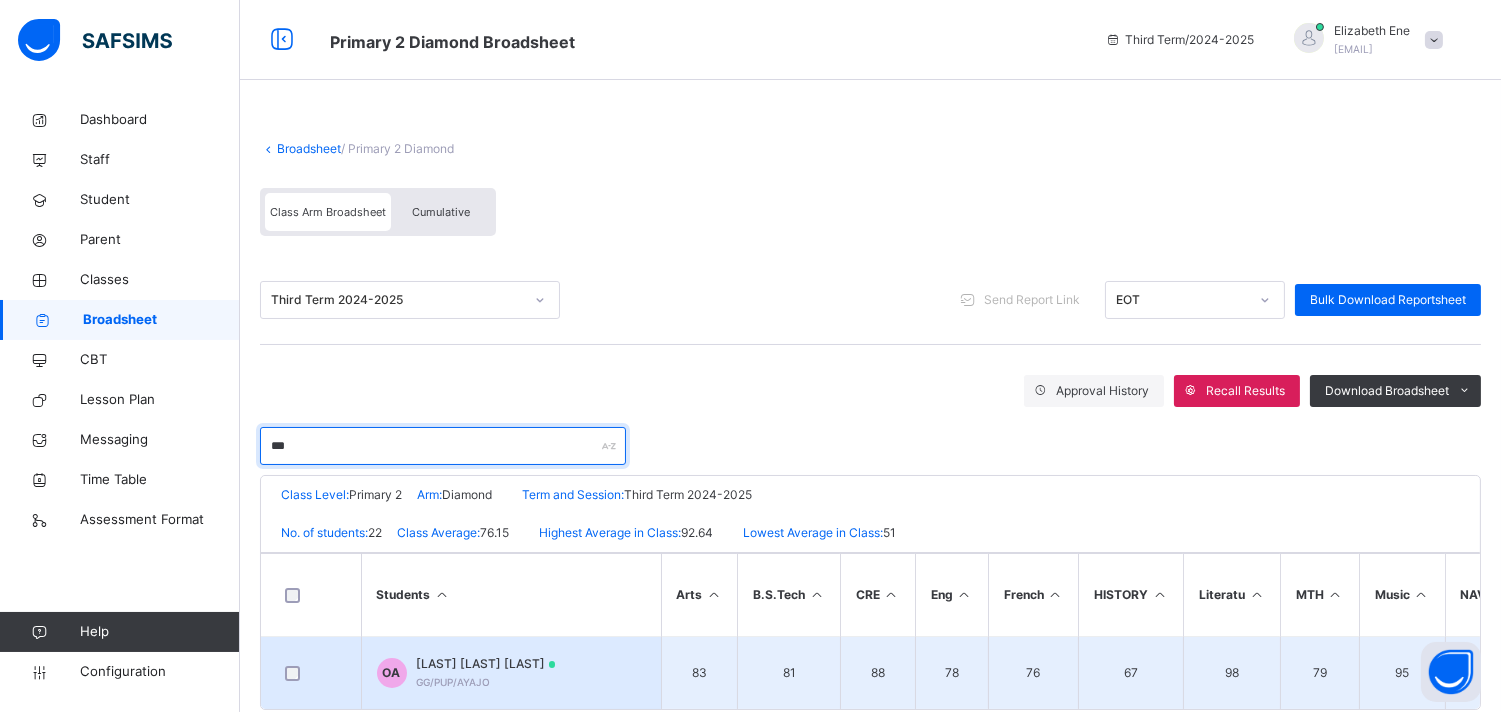 type on "***" 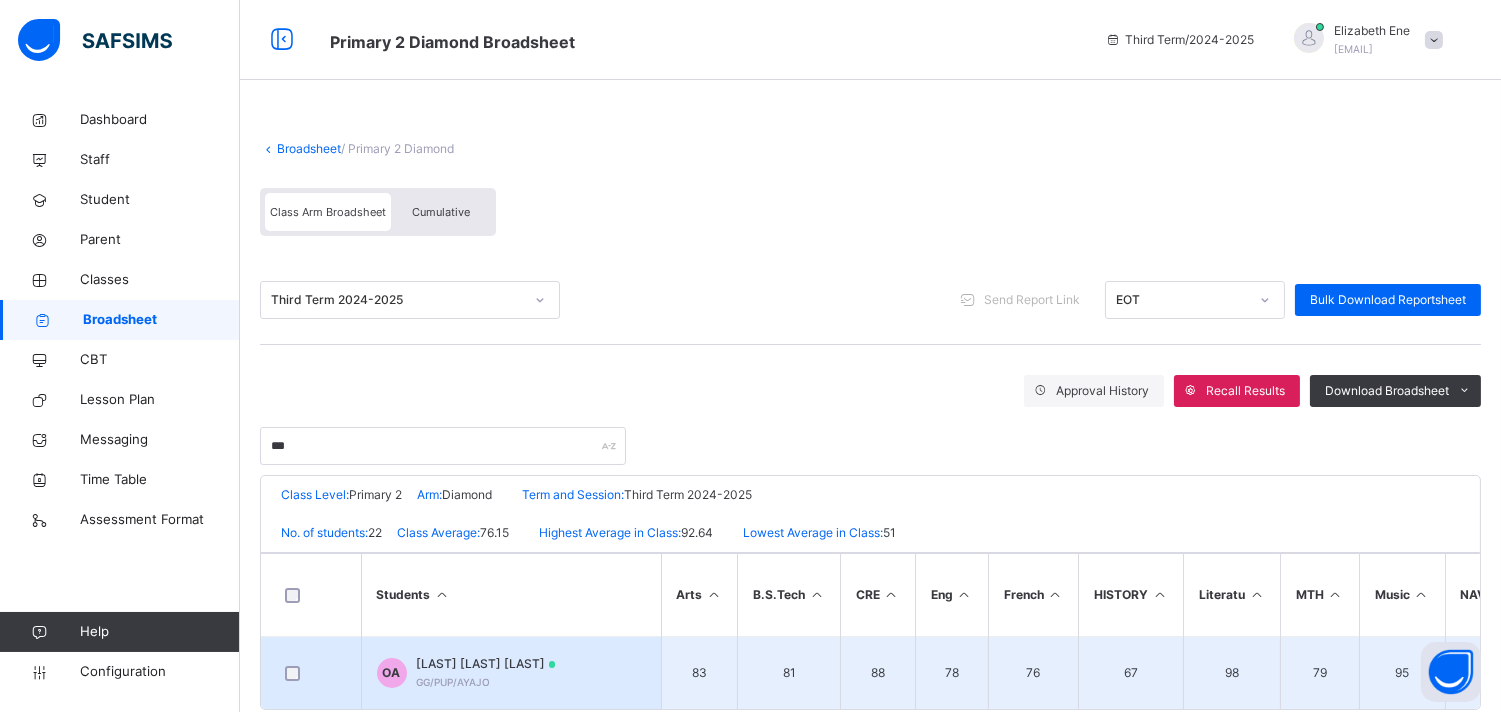 click on "OA ONI JOSHUA AYA   GG/PUP/AYAJO" at bounding box center (511, 673) 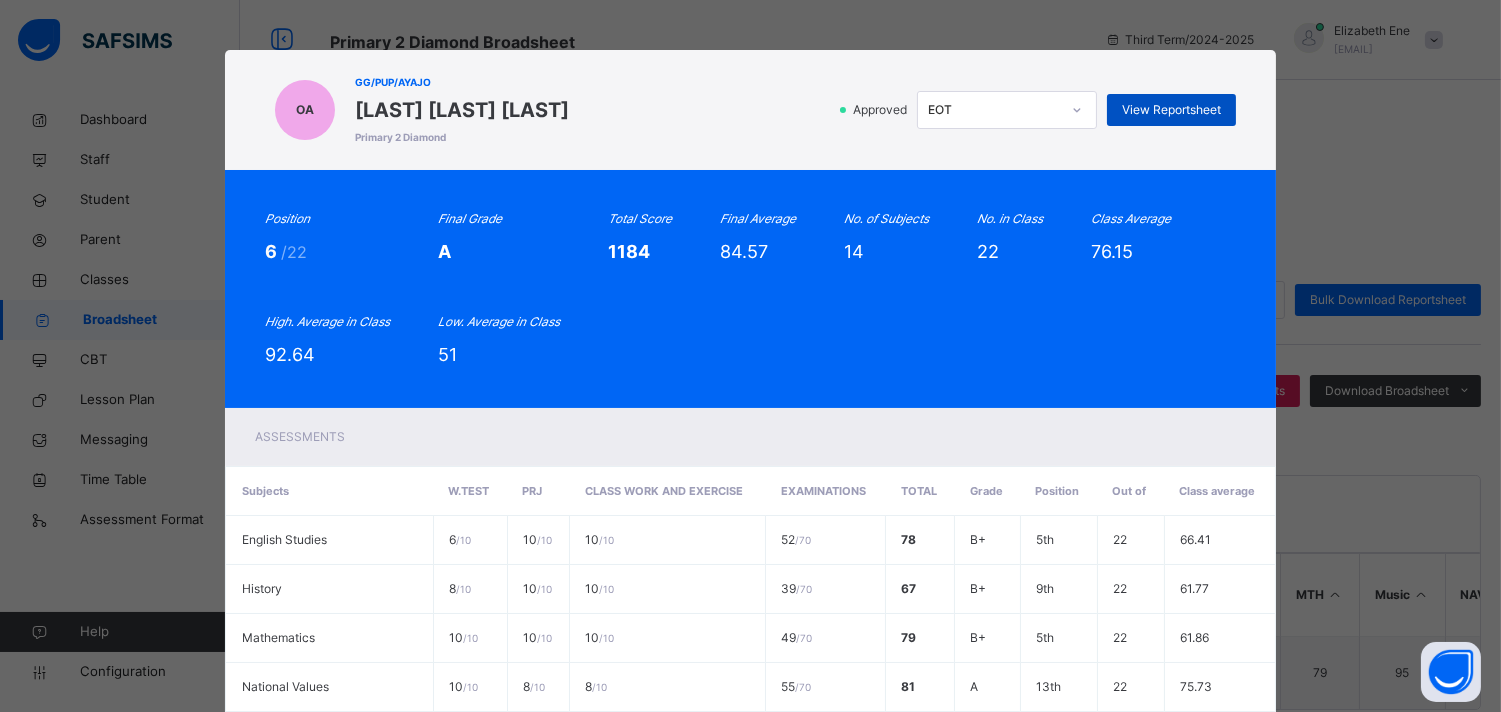 click on "View Reportsheet" at bounding box center [1171, 110] 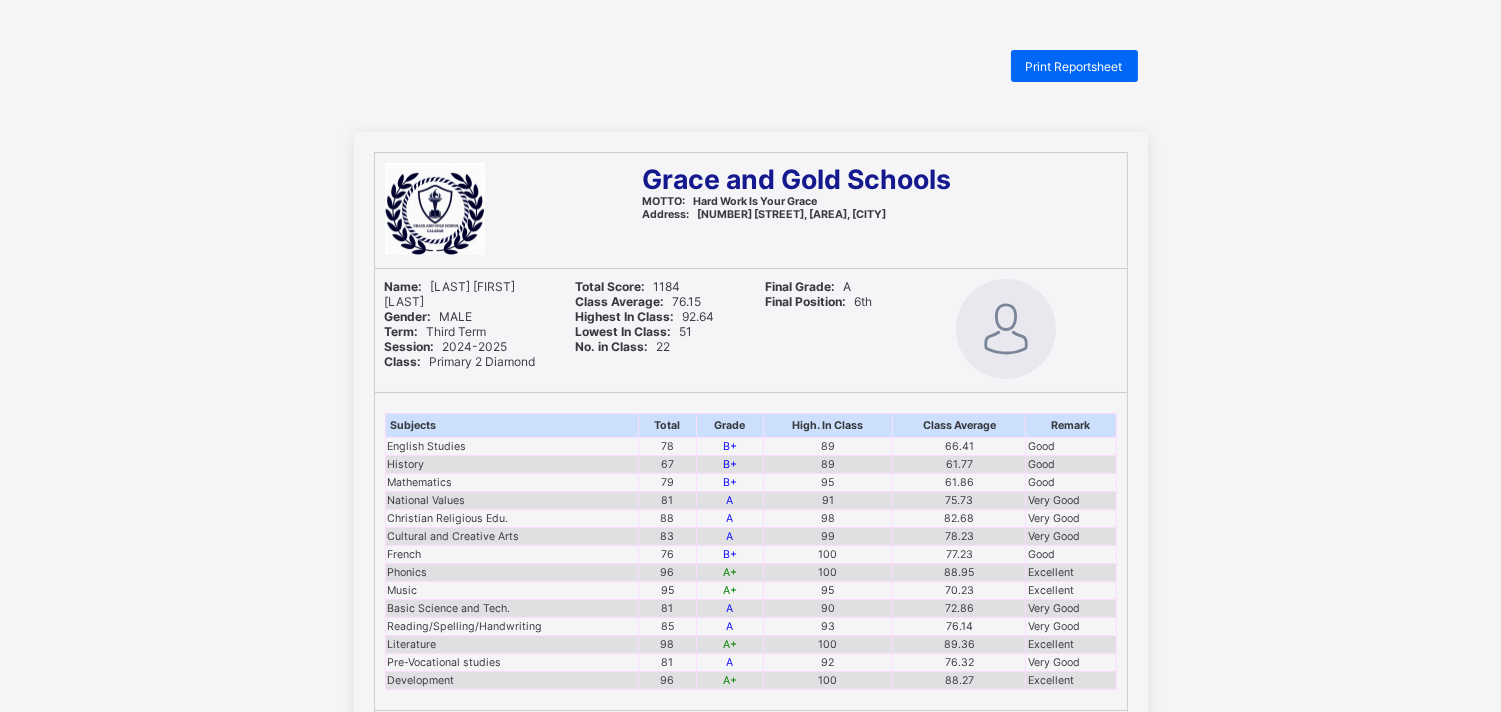 scroll, scrollTop: 0, scrollLeft: 0, axis: both 